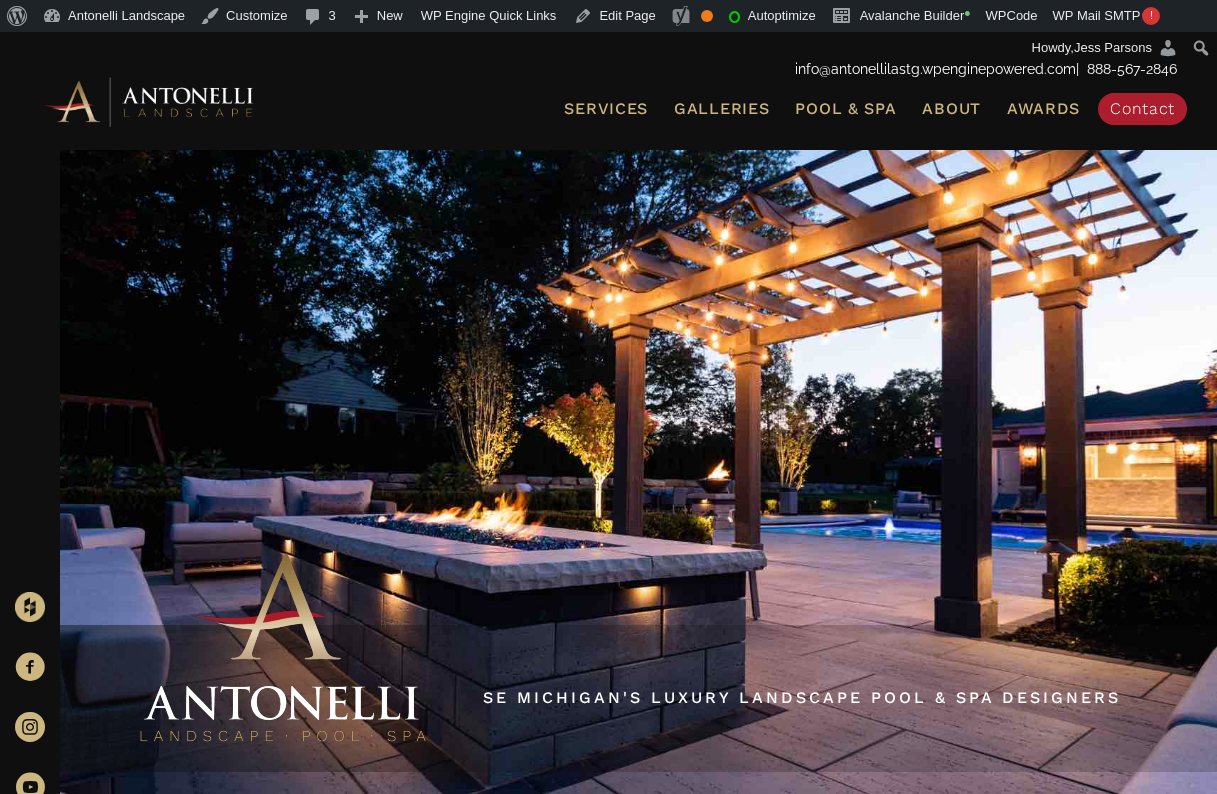 scroll, scrollTop: 0, scrollLeft: 0, axis: both 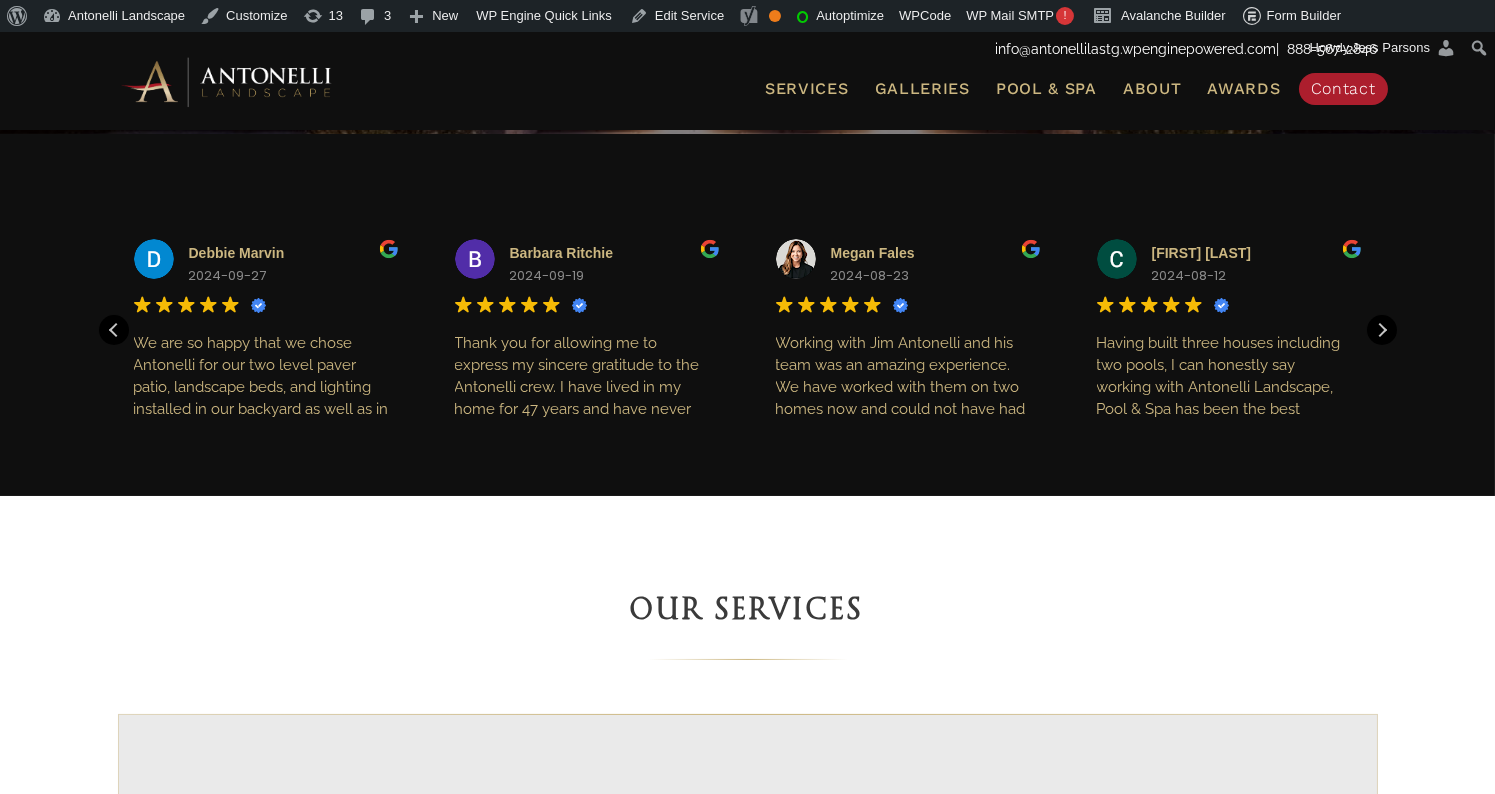 click on "Our Services Pool Lighting Set the mood for relaxing outdoors after dark by  illuminating your pool . Underwater lights or poolside accents not only add value to your home but also transform your pool into a 24-hour haven. Swim under the stars without worrying if you’ll be able to find the path back to the house. Exterior Lighting Instantly increase the curb appeal of your home with professionally installed outdoor living space lighting.  Turn your patio into a cozy nook for nighttime conversations. Guide your guests with elegant path lighting. Guarantee safe steps with under-mount lighting. Highlight your favorite parts of your landscape with accent lights. Protect your home with energy-efficient security lighting. The magic of well-placed light fixtures allows you to fully enjoy your  outdoor living space  even after the sun goes down. Tree & Landscape Lighting Overhead Lighting" at bounding box center (747, 1440) 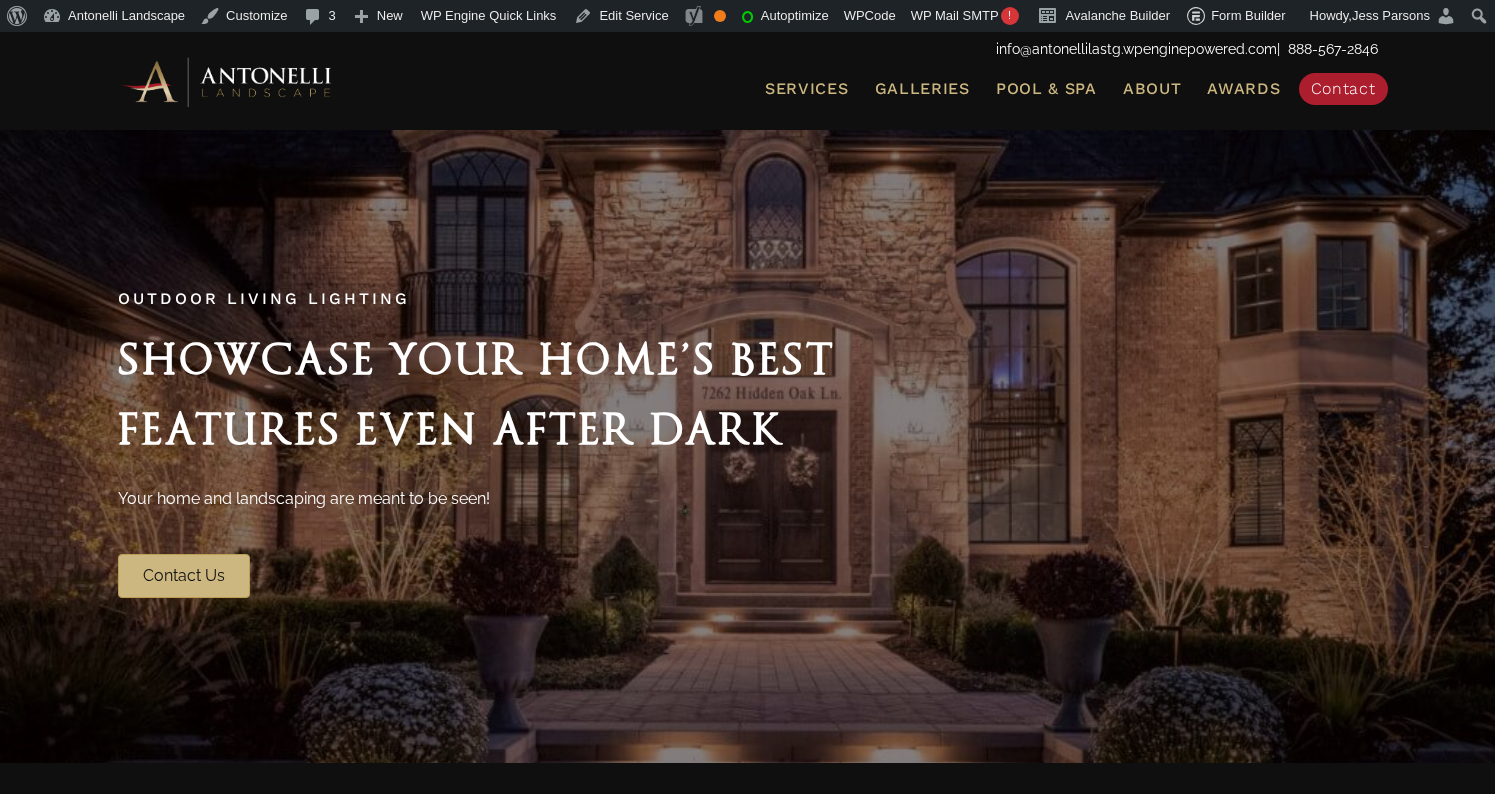 scroll, scrollTop: 629, scrollLeft: 0, axis: vertical 